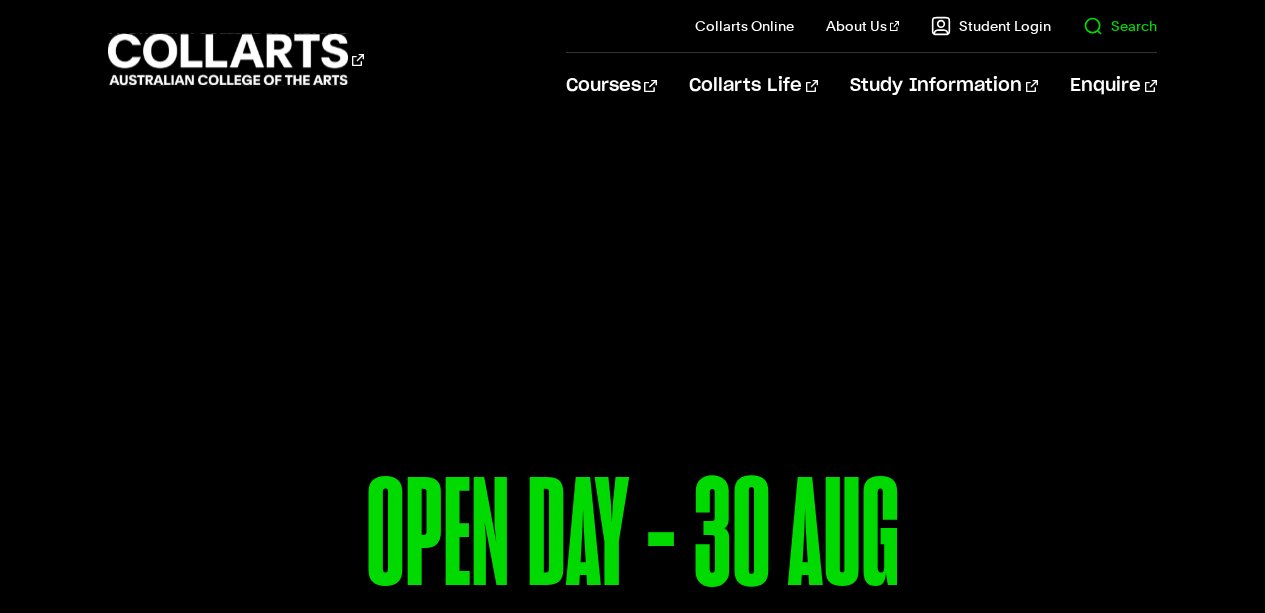 scroll, scrollTop: 0, scrollLeft: 0, axis: both 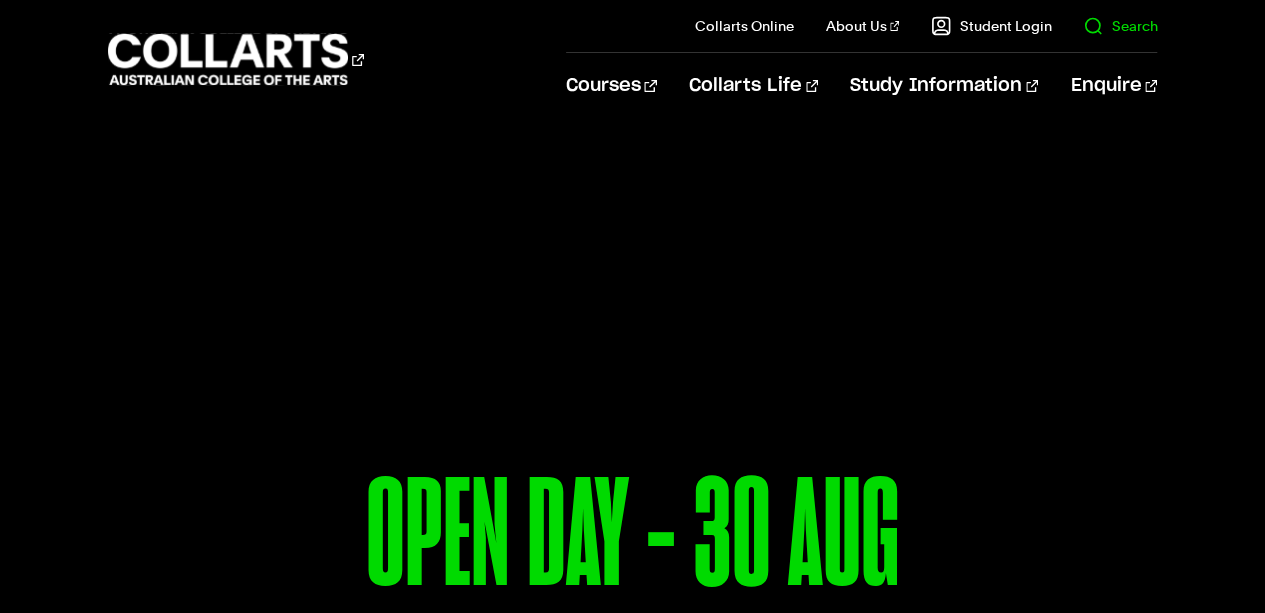click on "Search" at bounding box center (1120, 26) 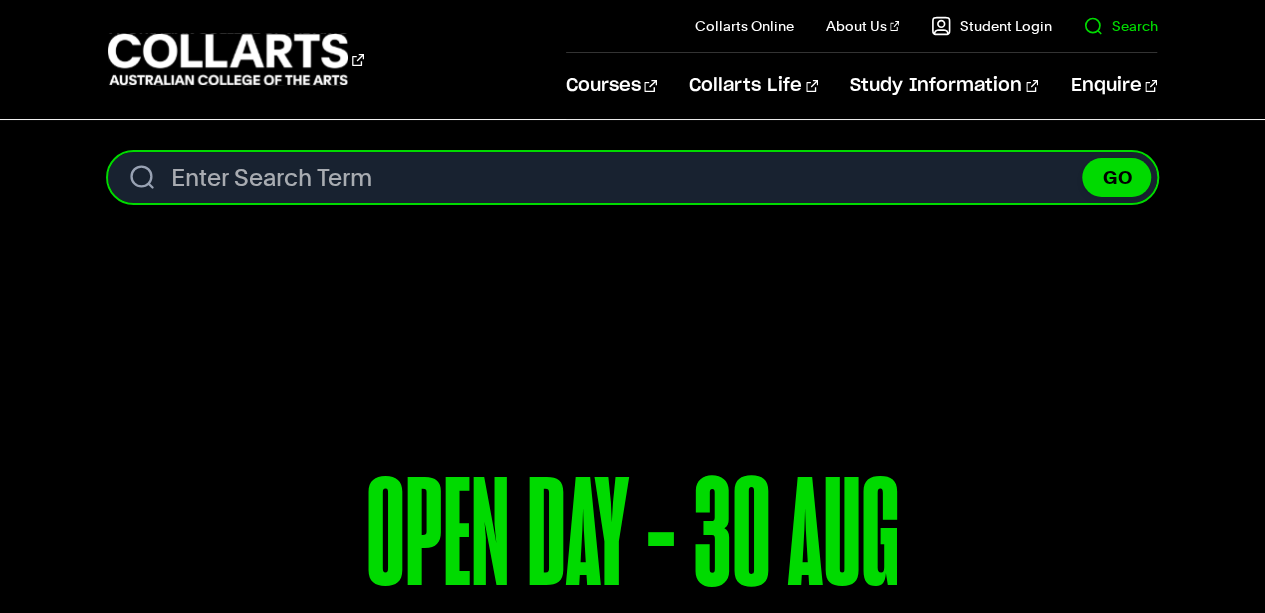 type on "n" 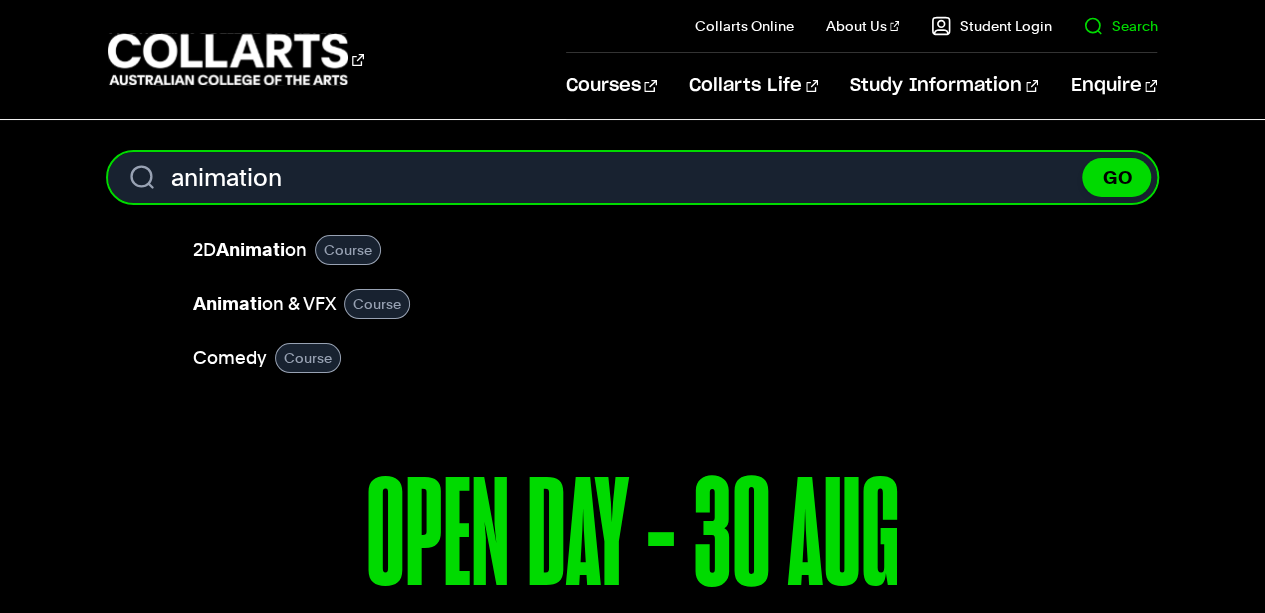 type on "animation" 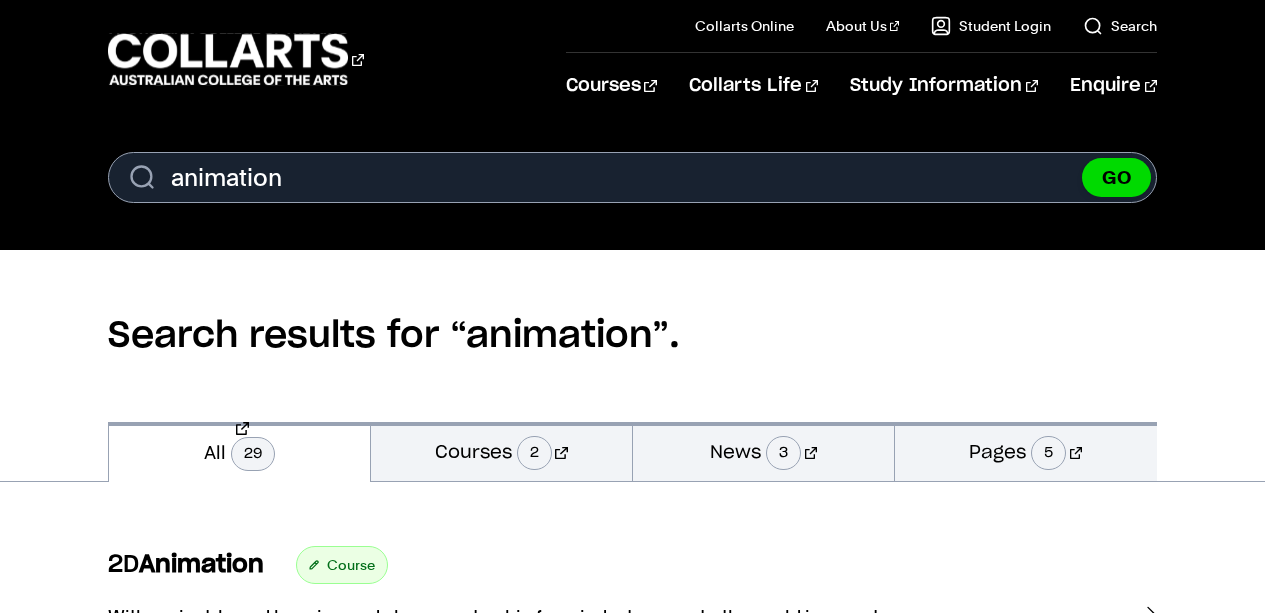 scroll, scrollTop: 254, scrollLeft: 0, axis: vertical 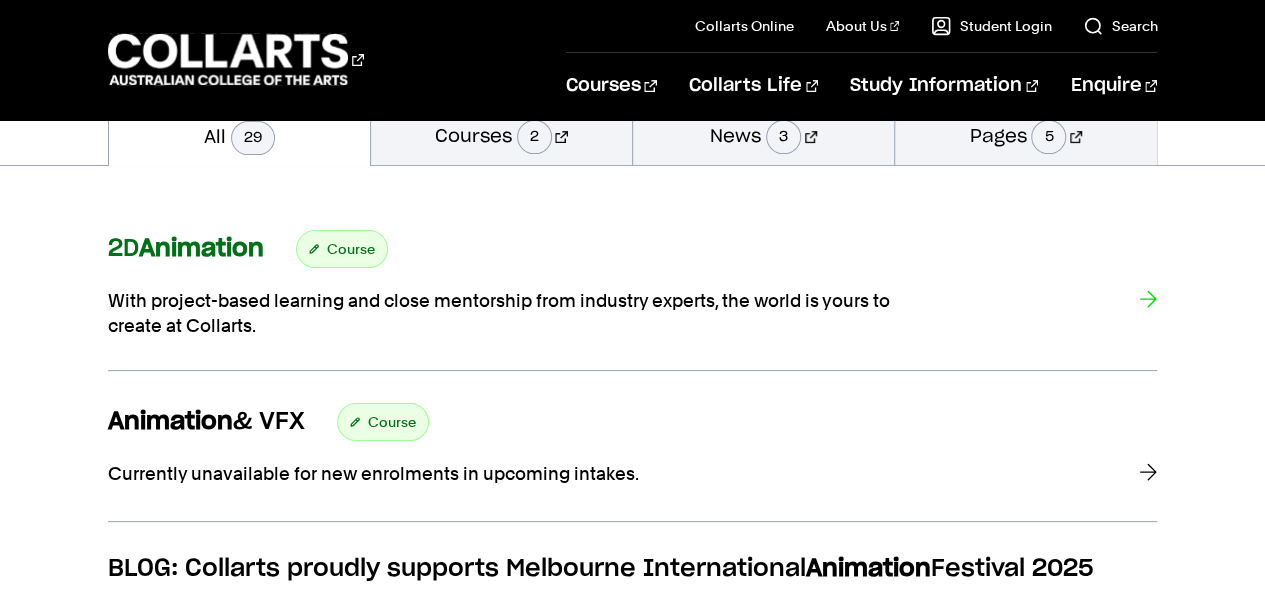 click on "Animation" at bounding box center (201, 249) 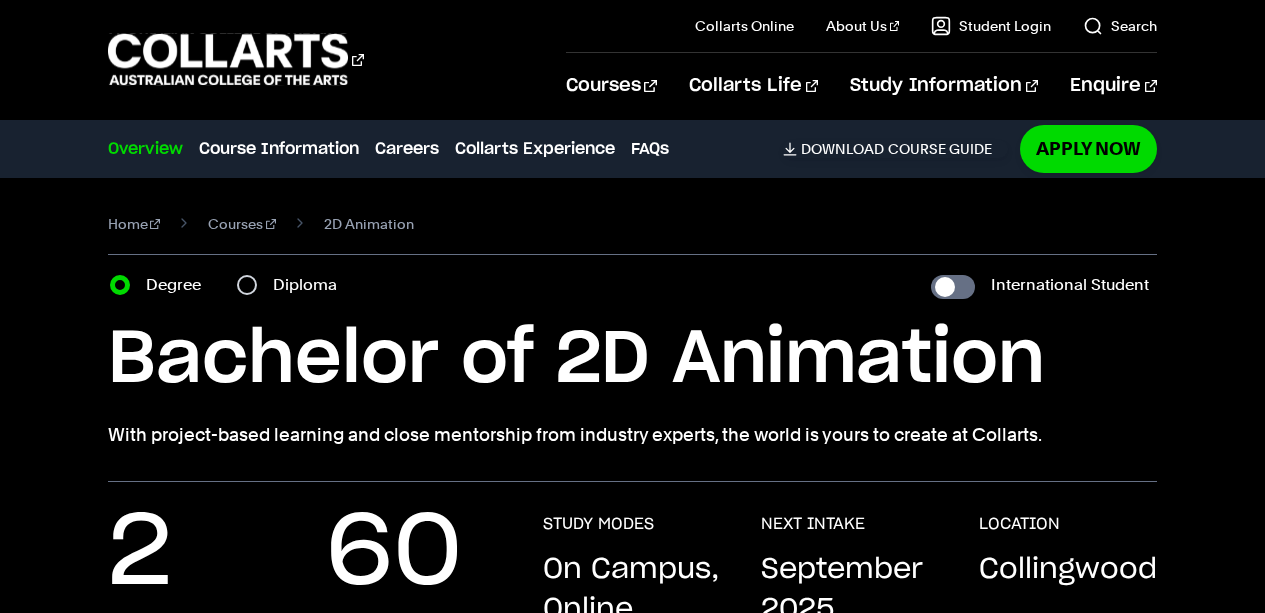 scroll, scrollTop: 267, scrollLeft: 0, axis: vertical 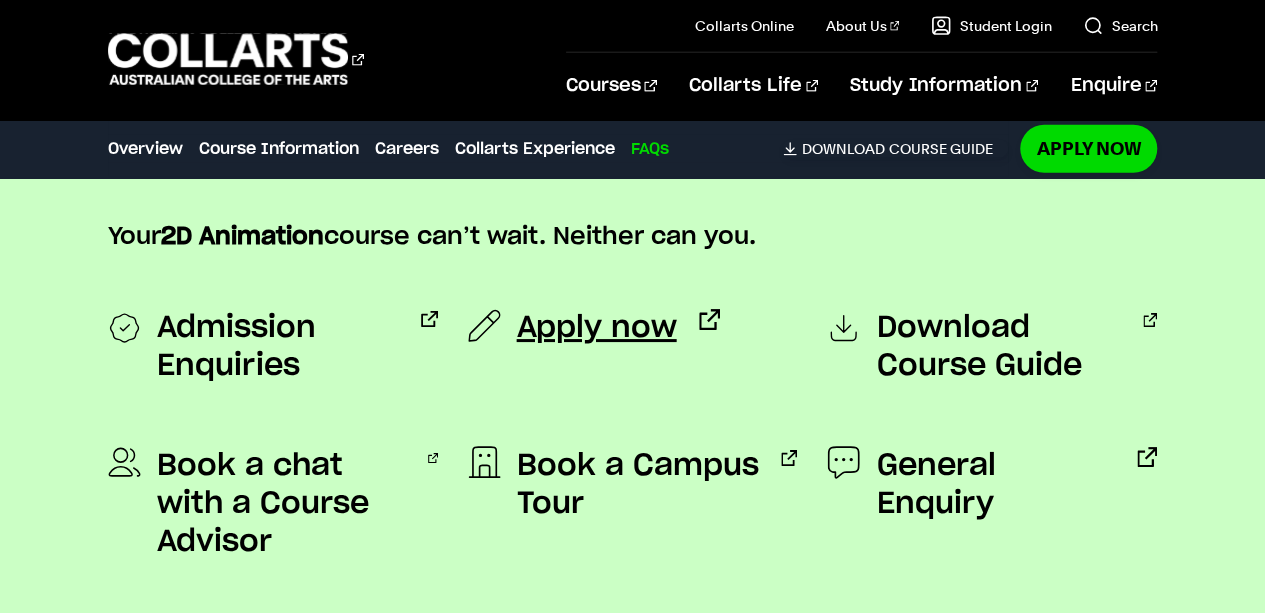 click on "Apply now" at bounding box center [597, 328] 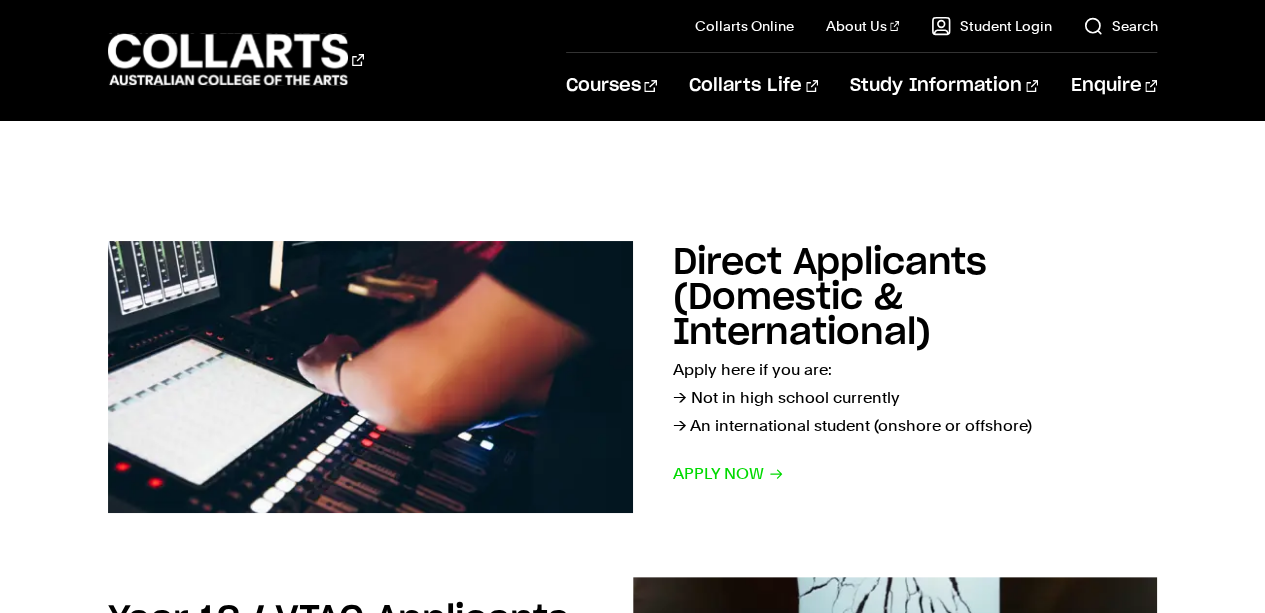 scroll, scrollTop: 309, scrollLeft: 0, axis: vertical 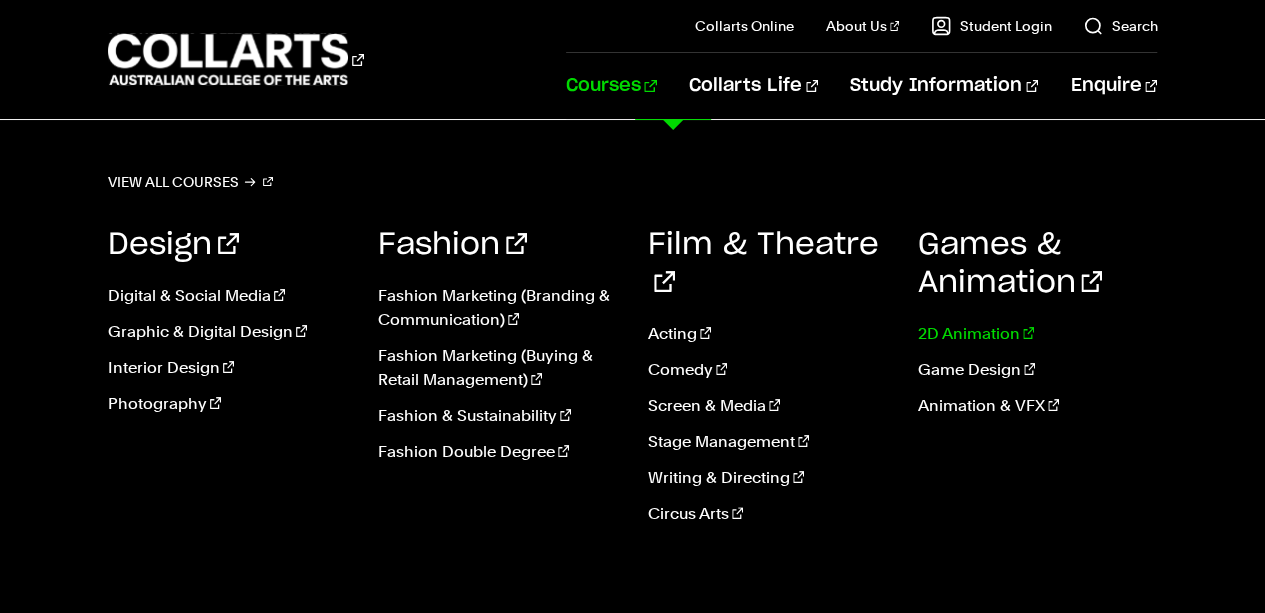 click on "2D Animation" at bounding box center (1037, 334) 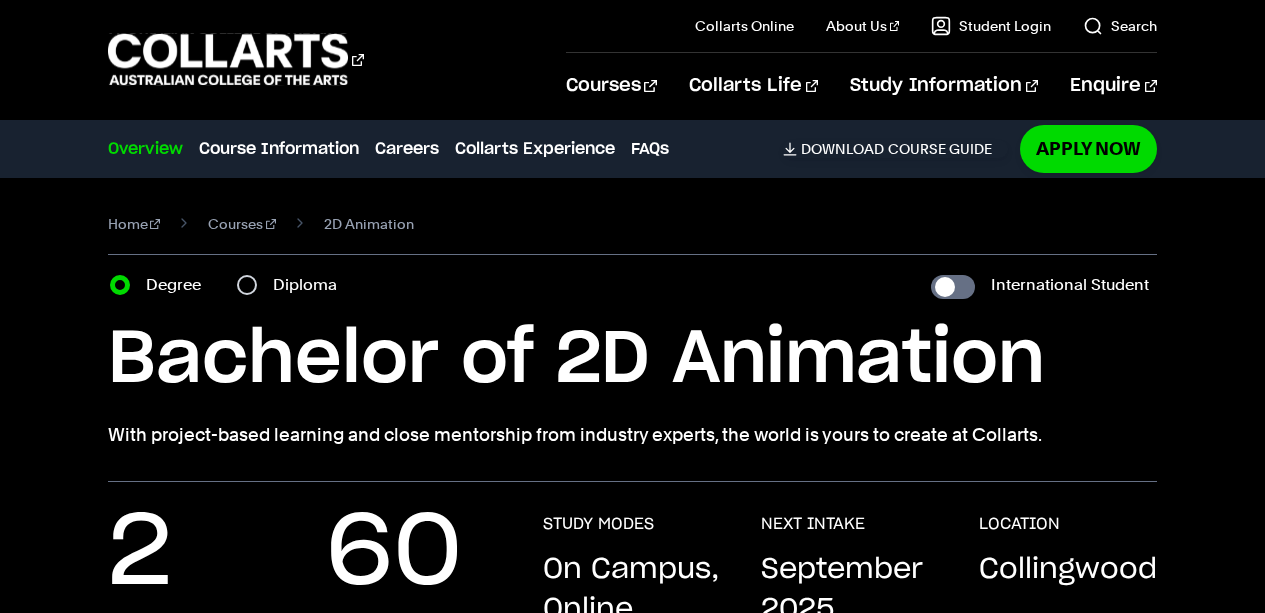 scroll, scrollTop: 0, scrollLeft: 0, axis: both 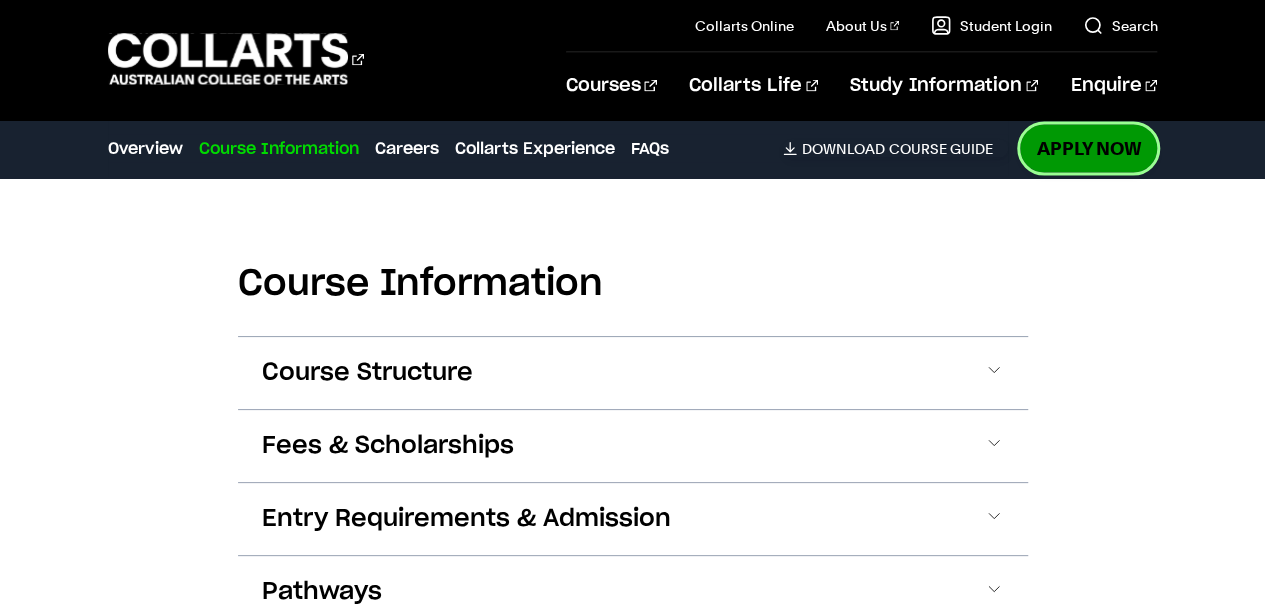 click on "Apply Now" at bounding box center [1088, 148] 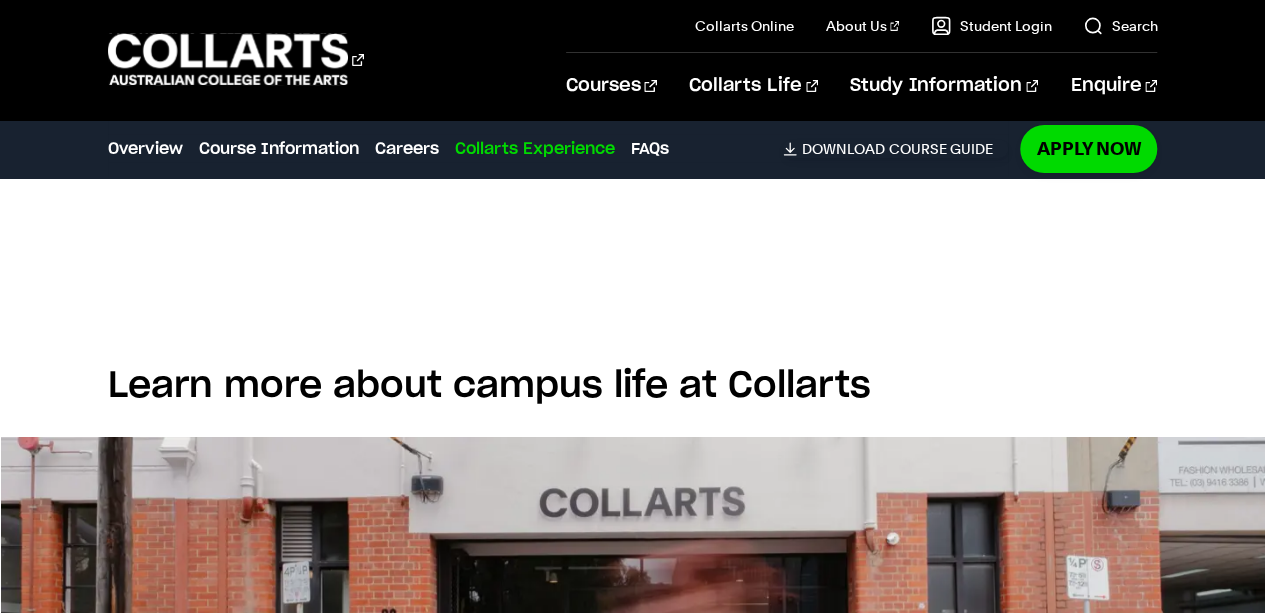 scroll, scrollTop: 3621, scrollLeft: 0, axis: vertical 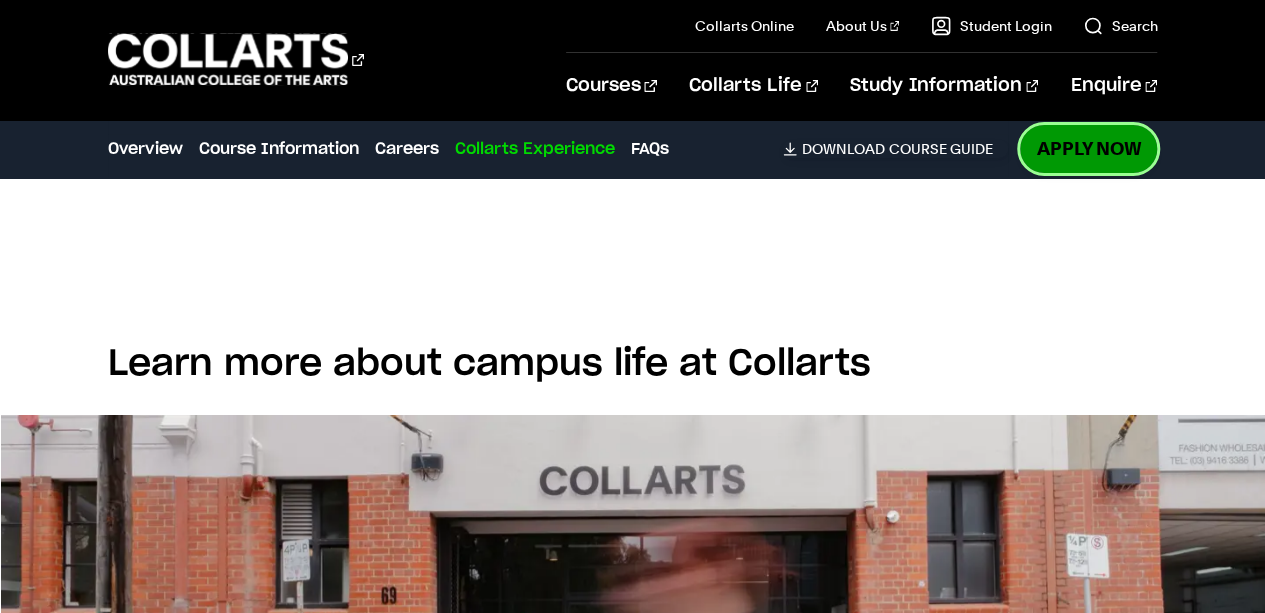 click on "Apply Now" at bounding box center [1088, 148] 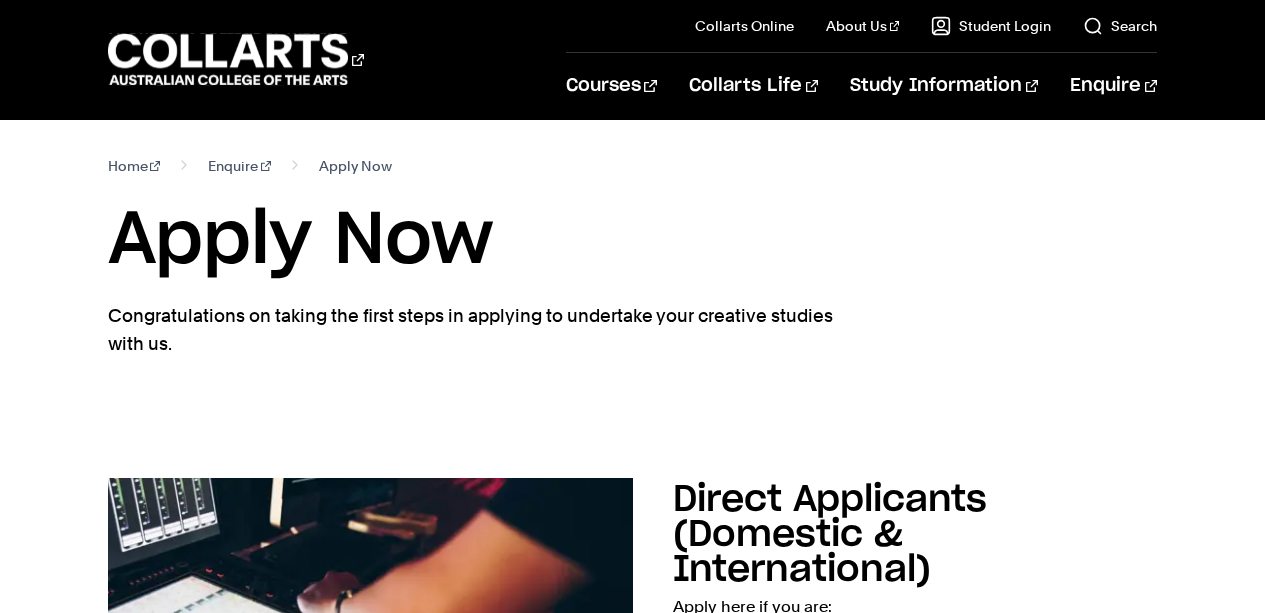 scroll, scrollTop: 0, scrollLeft: 0, axis: both 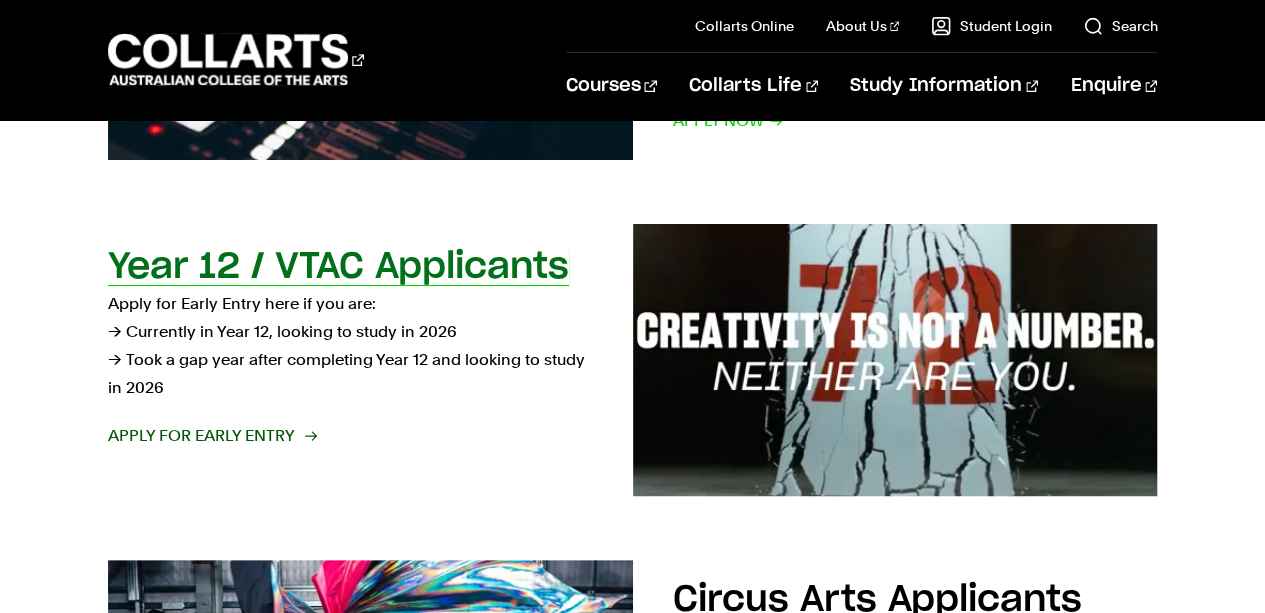 click on "Apply for Early Entry" at bounding box center [211, 436] 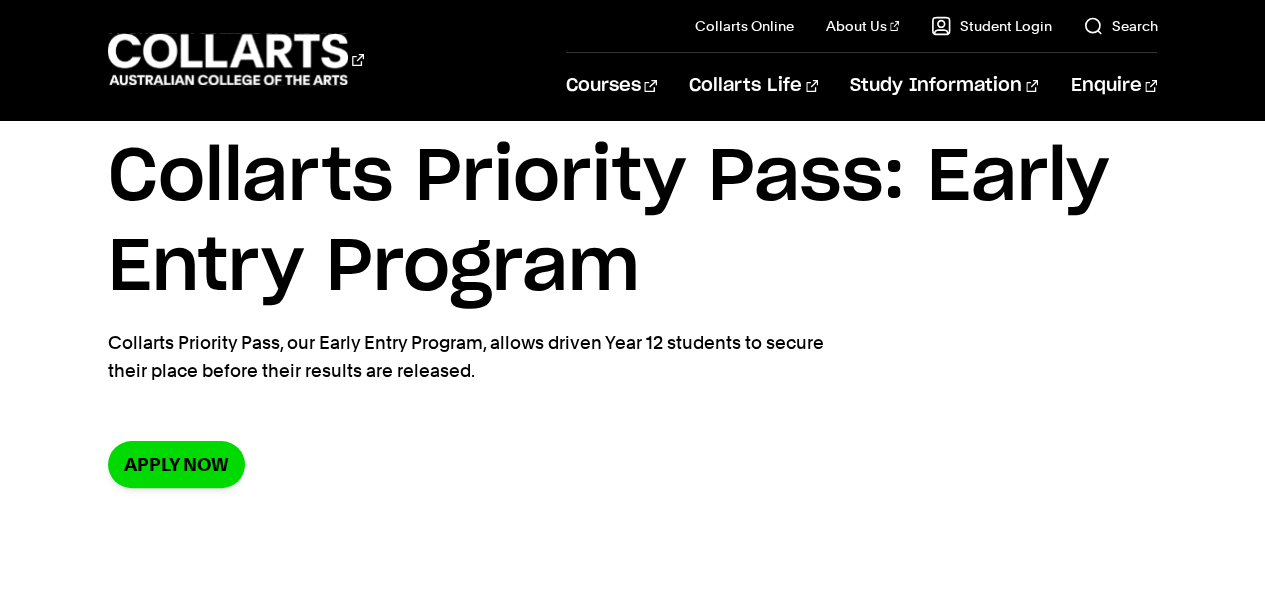 scroll, scrollTop: 0, scrollLeft: 0, axis: both 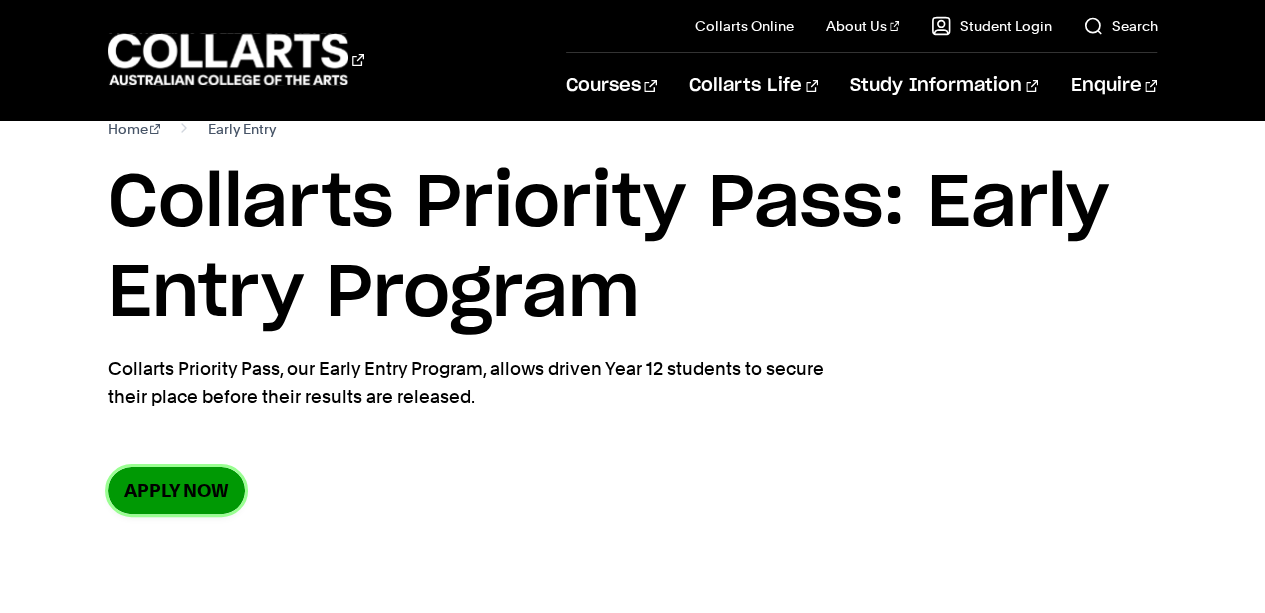 click on "Apply now" at bounding box center [176, 490] 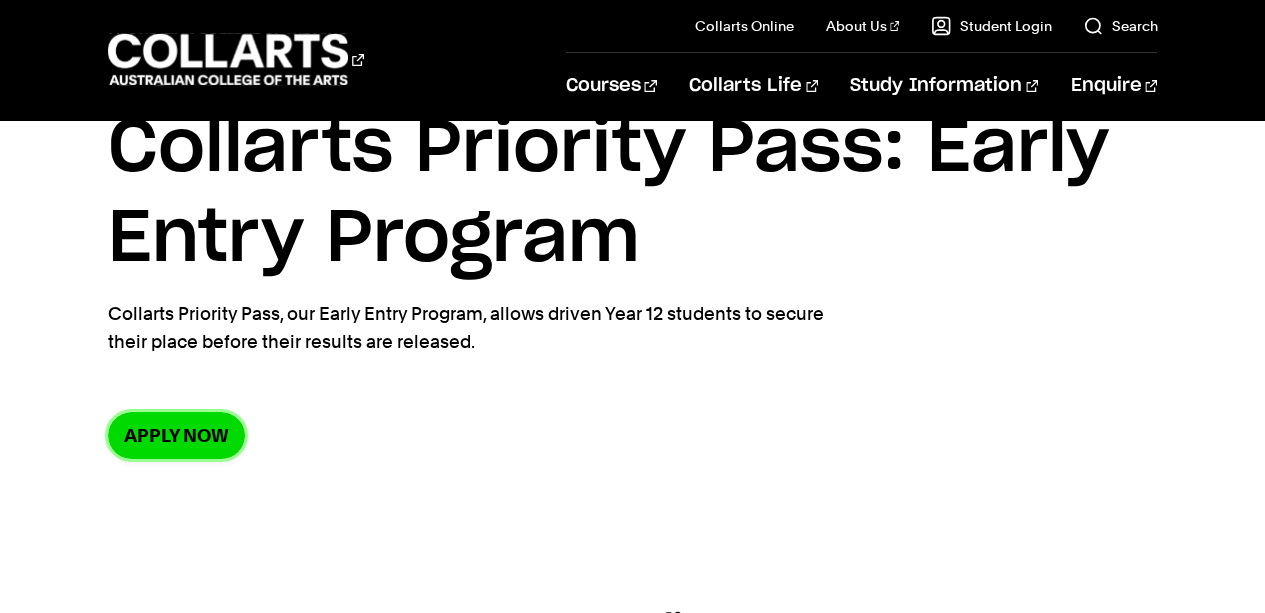scroll, scrollTop: 0, scrollLeft: 0, axis: both 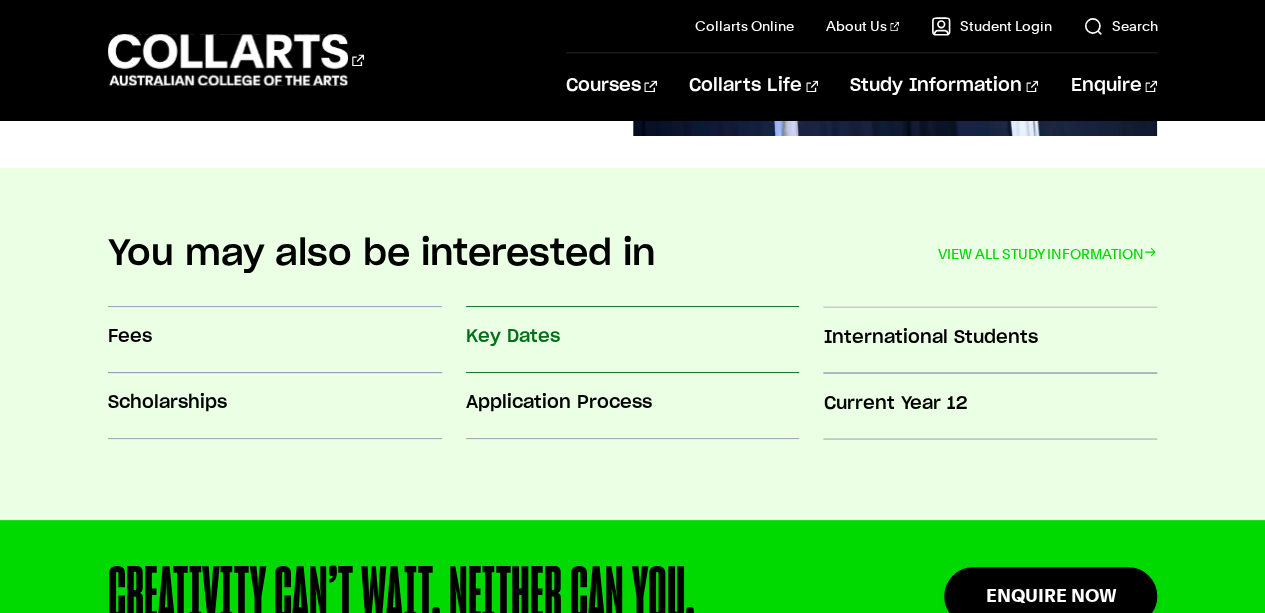 click on "Key Dates" at bounding box center [633, 337] 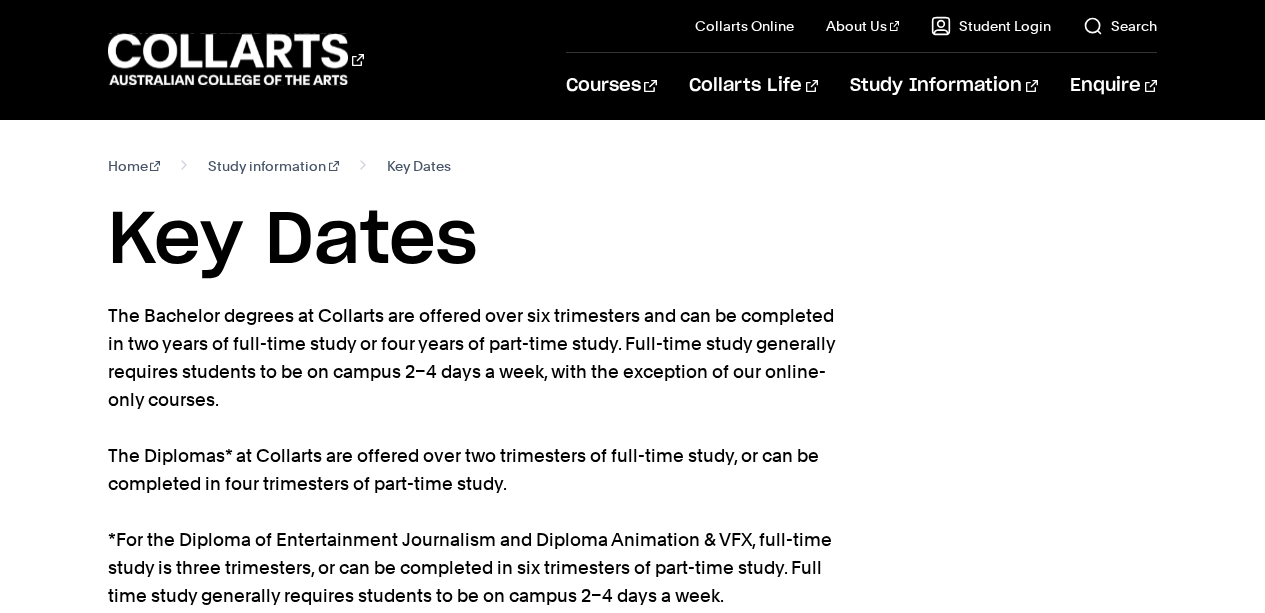 scroll, scrollTop: 33, scrollLeft: 0, axis: vertical 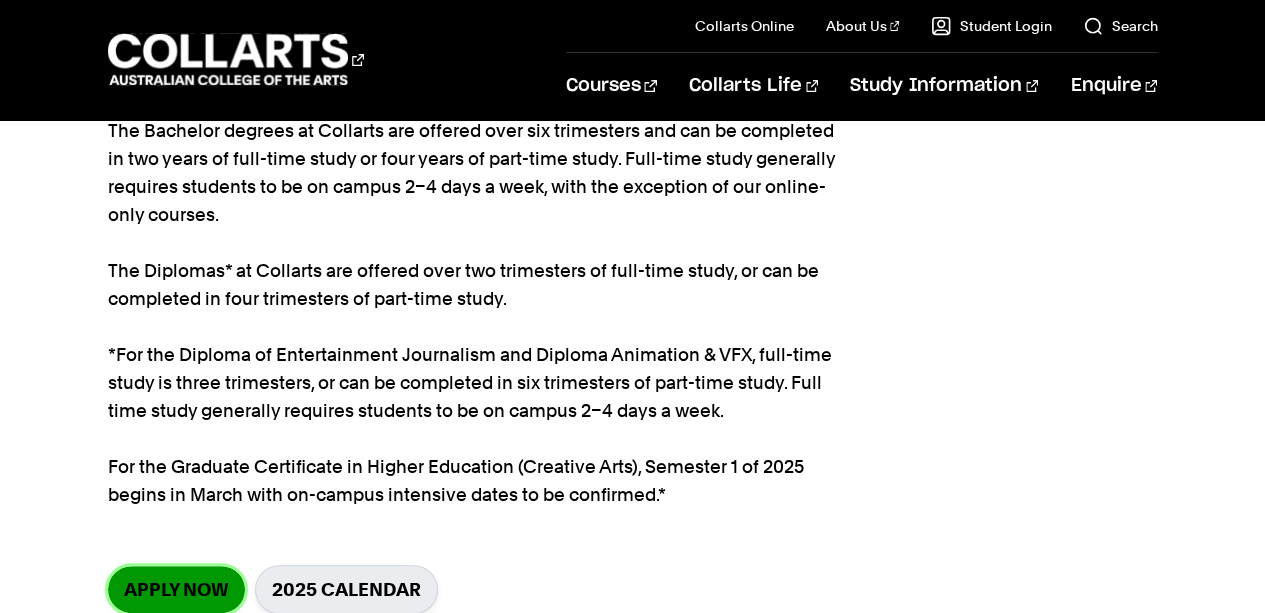 click on "Apply now" at bounding box center (176, 589) 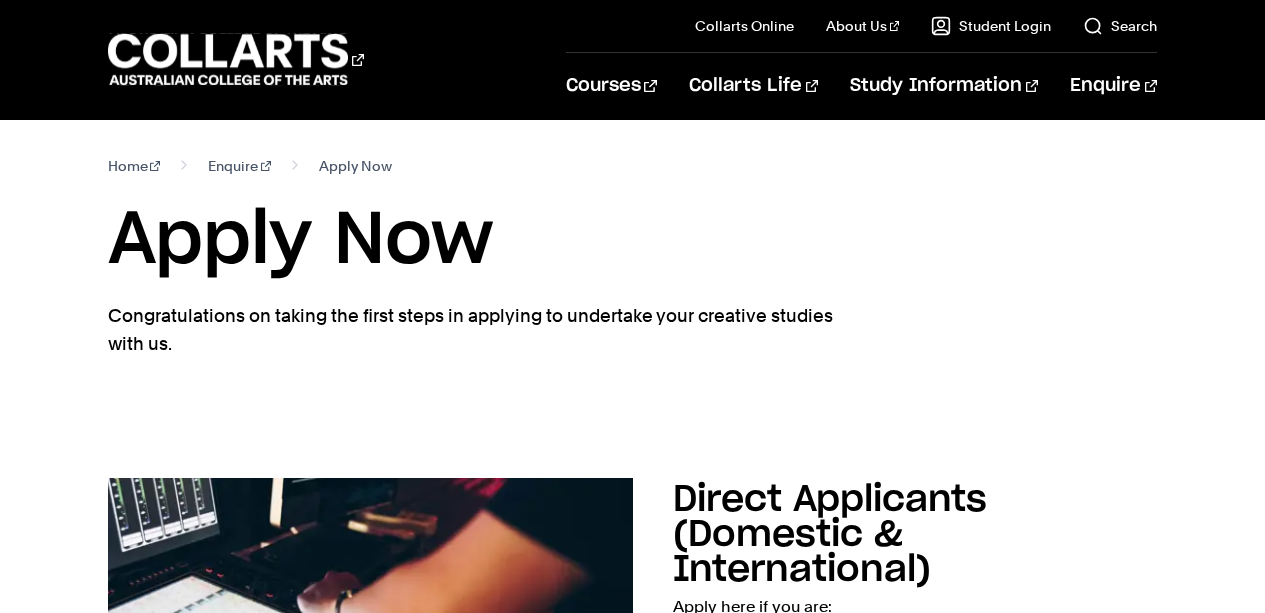 scroll, scrollTop: 95, scrollLeft: 0, axis: vertical 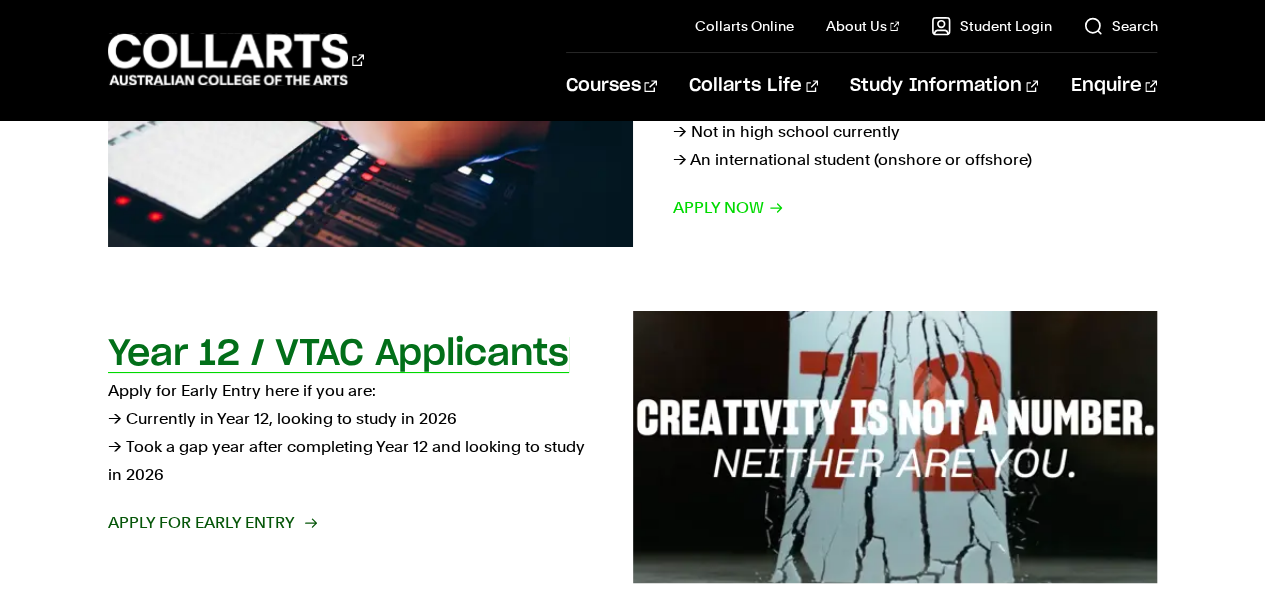 click on "Year 12 / VTAC Applicants" at bounding box center (338, 354) 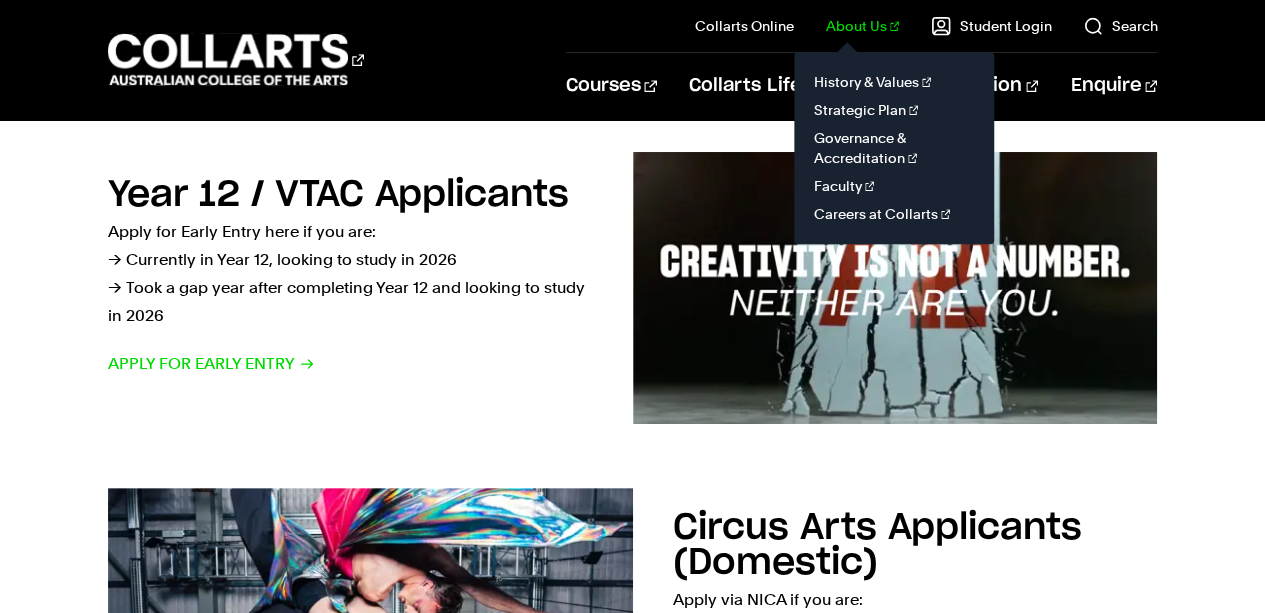 scroll, scrollTop: 663, scrollLeft: 0, axis: vertical 